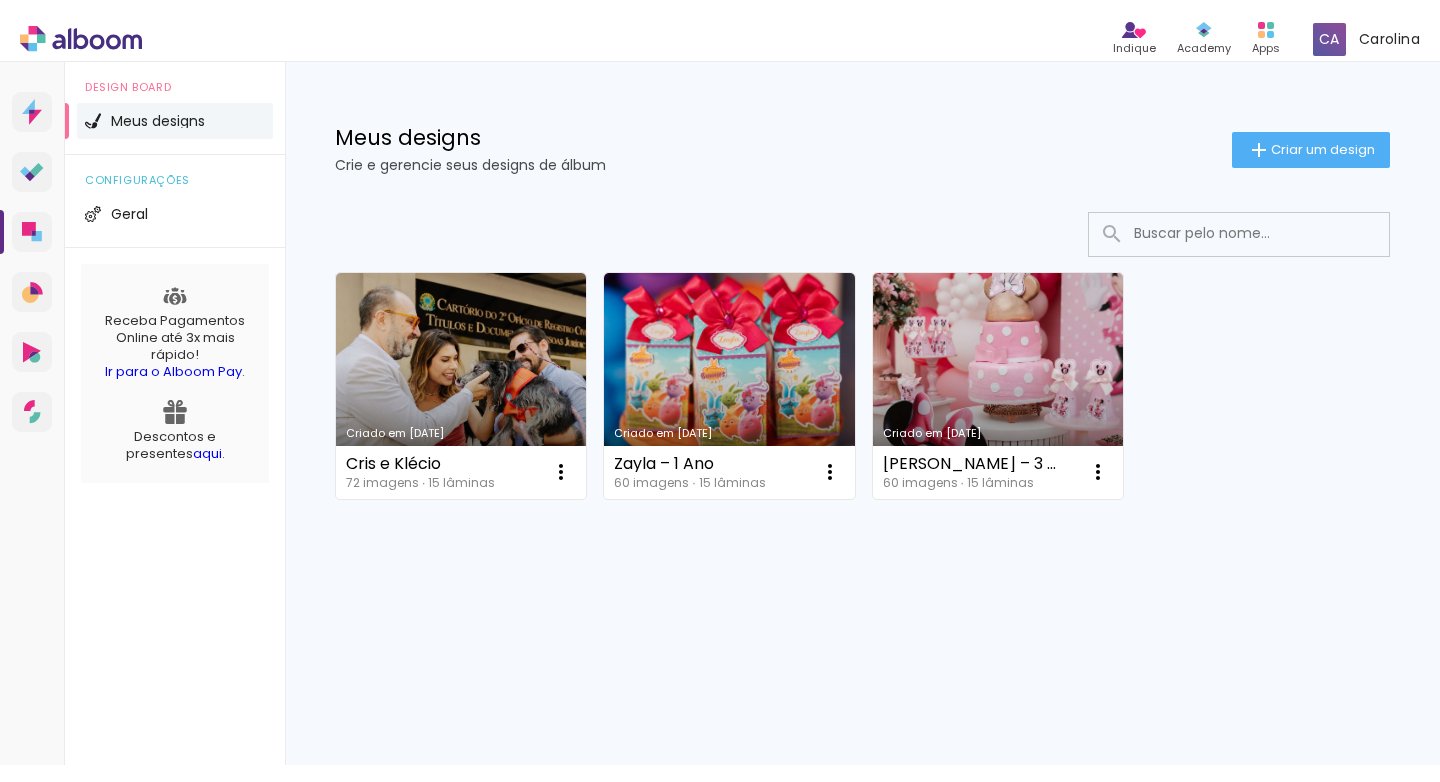 scroll, scrollTop: 0, scrollLeft: 0, axis: both 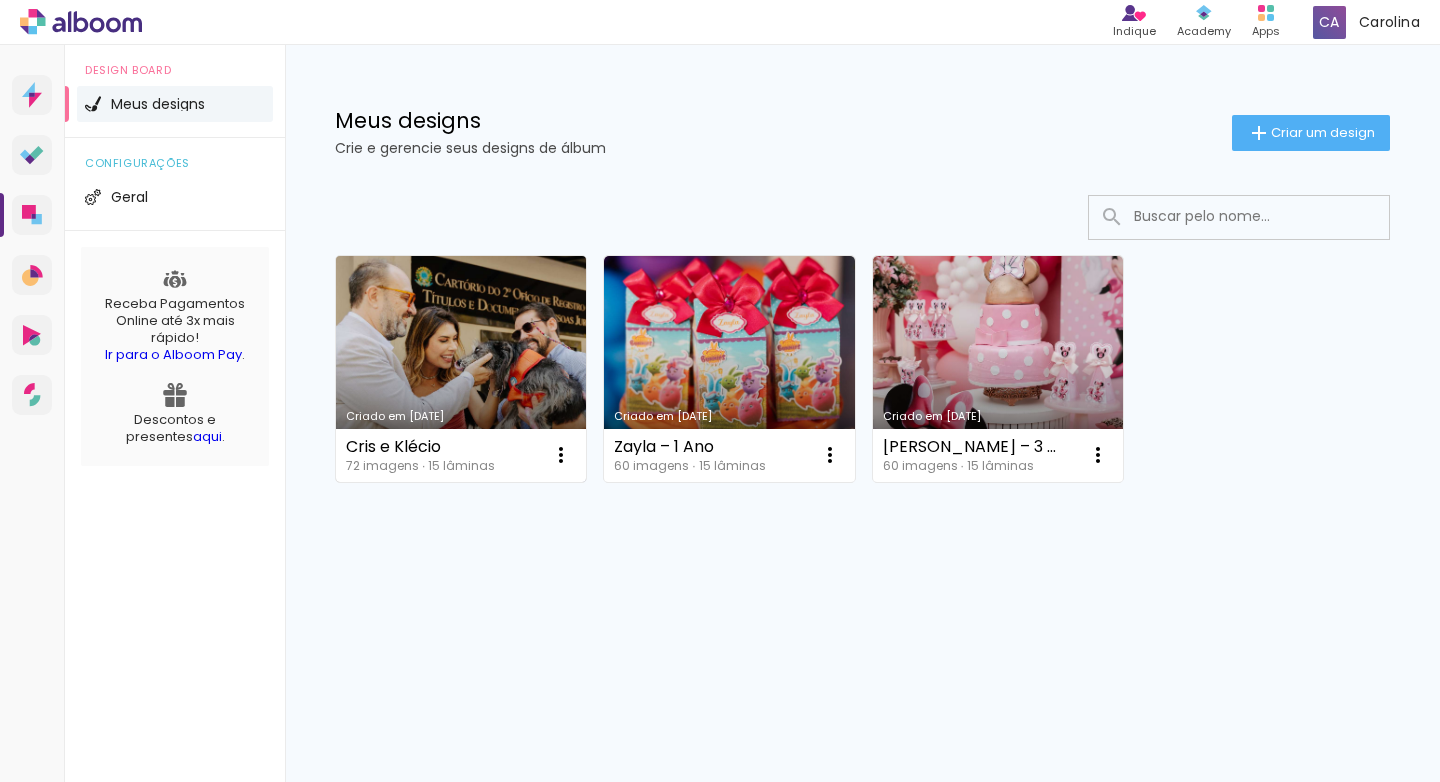 click on "Criado em [DATE]" at bounding box center [461, 369] 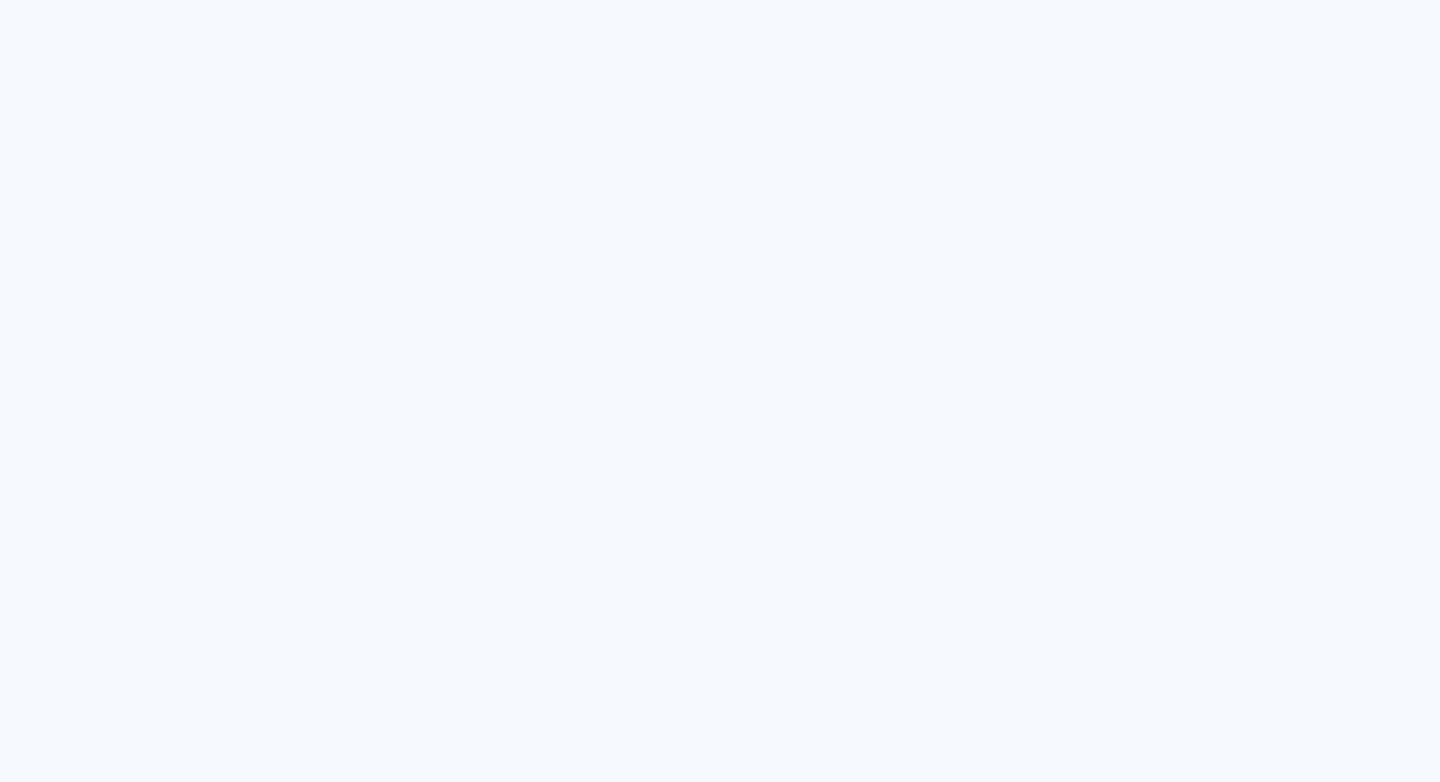 scroll, scrollTop: 0, scrollLeft: 0, axis: both 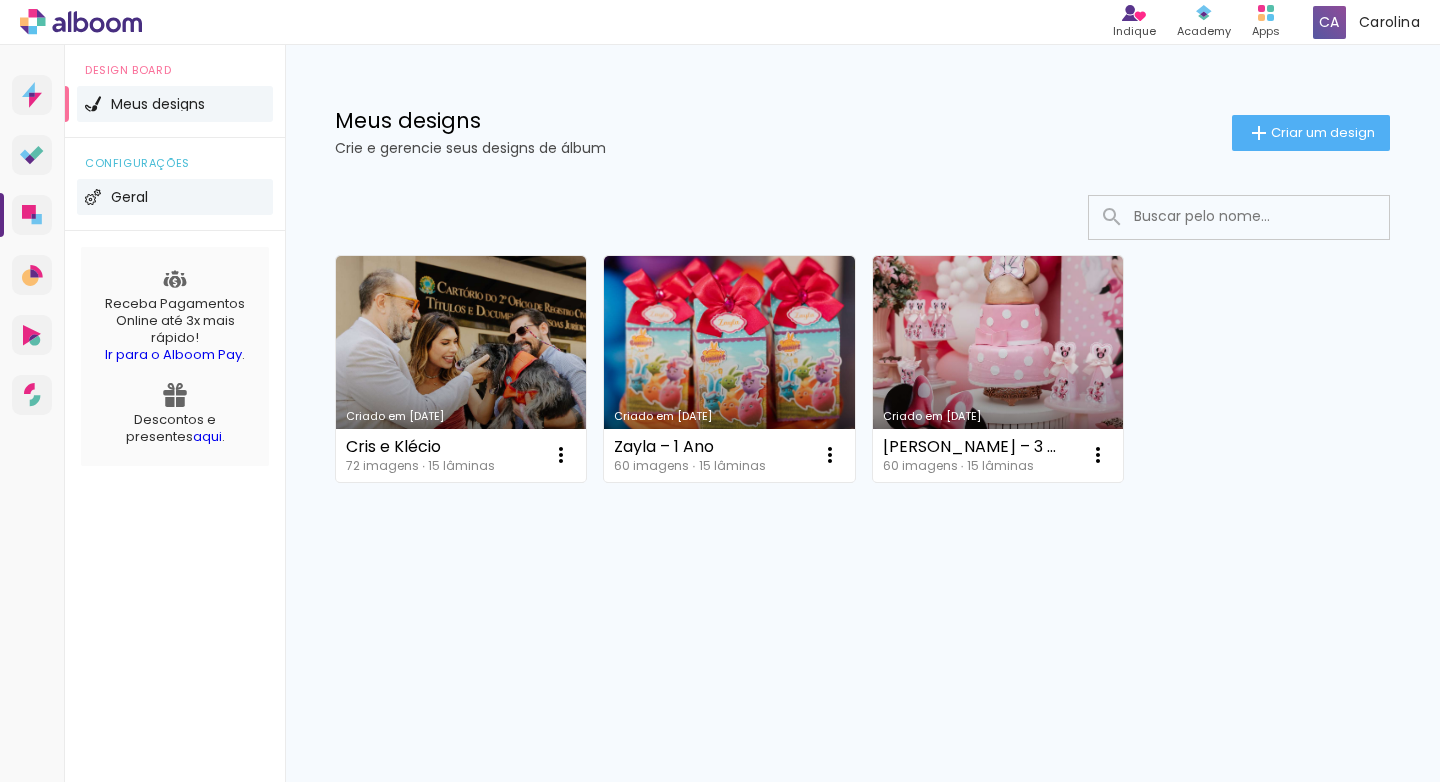 click on "Geral" at bounding box center (129, 197) 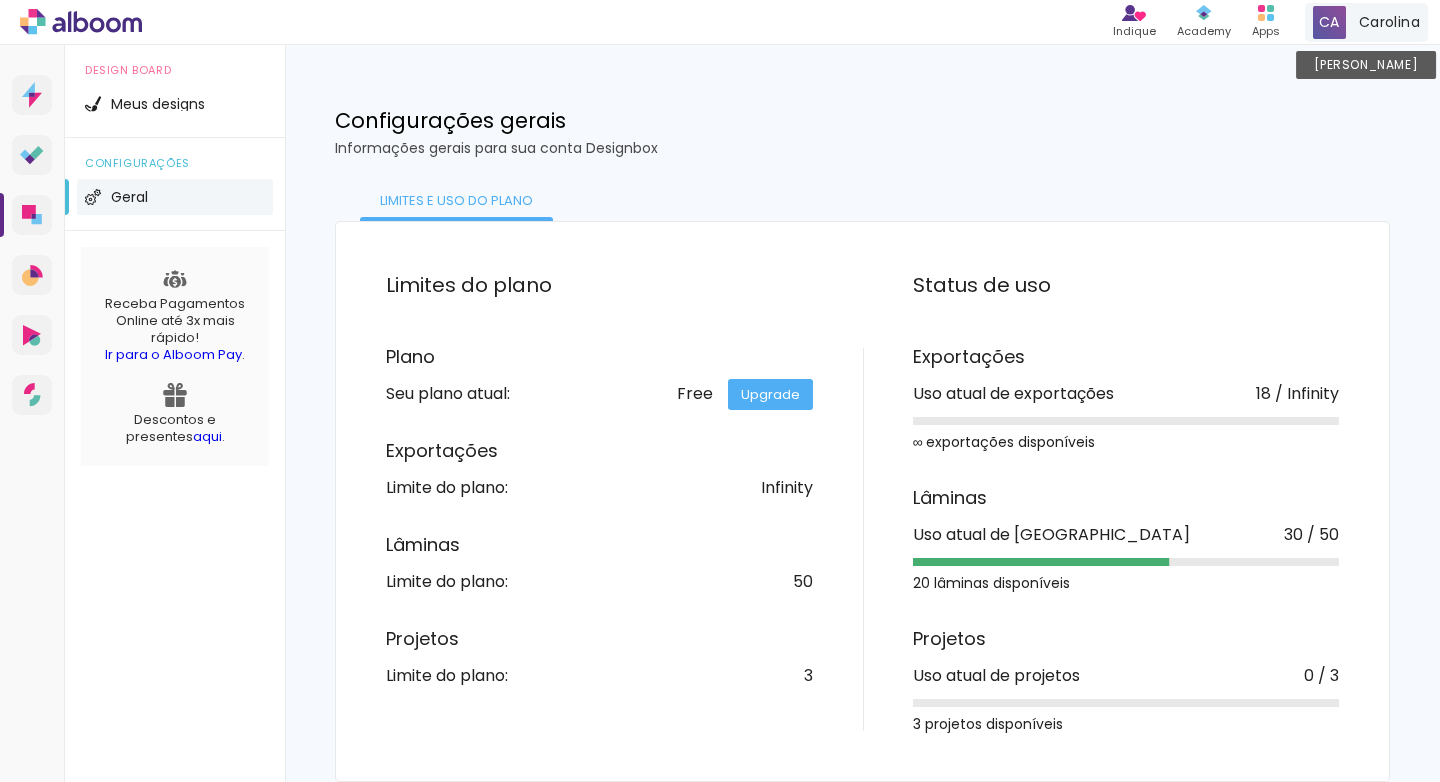 click on "Carolina" at bounding box center (1389, 22) 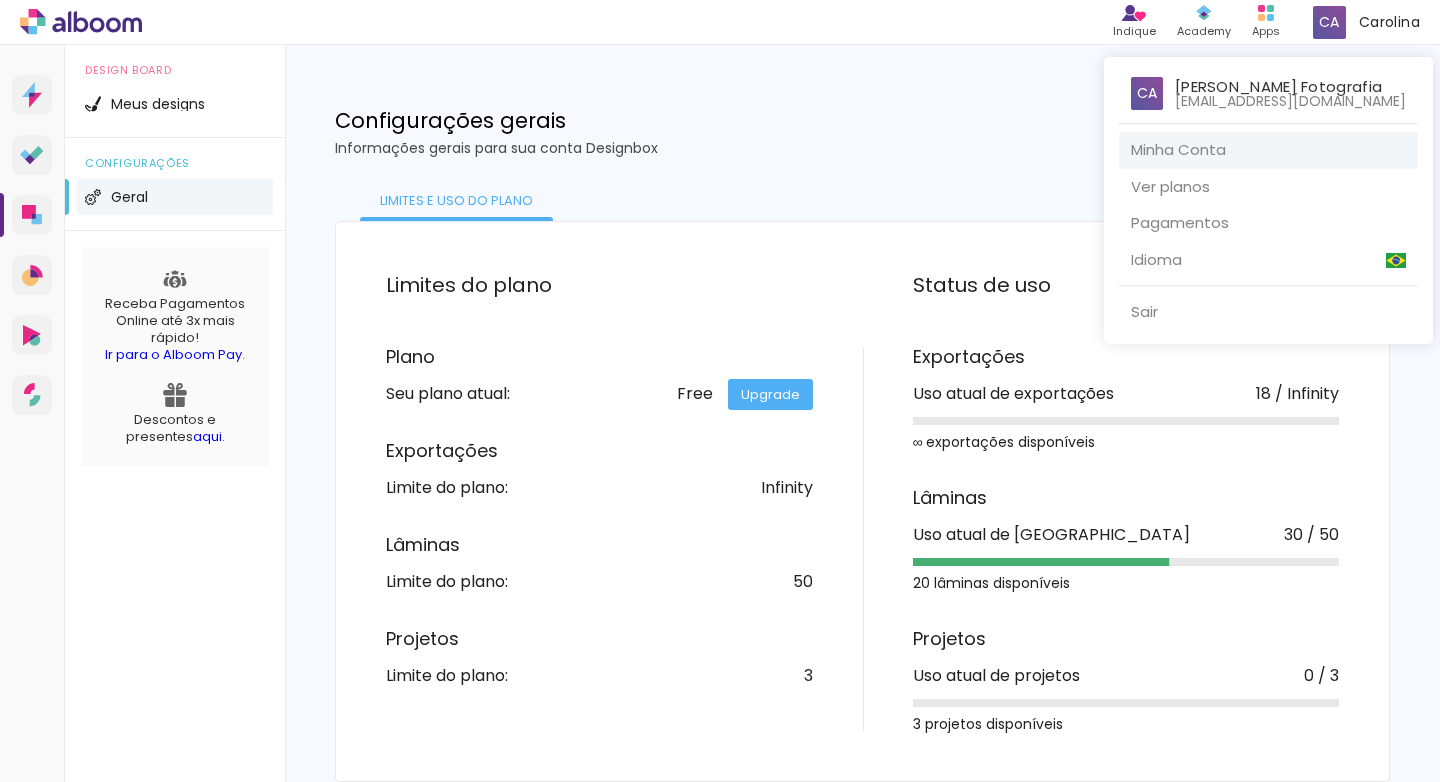 click on "Minha Conta" at bounding box center (1268, 150) 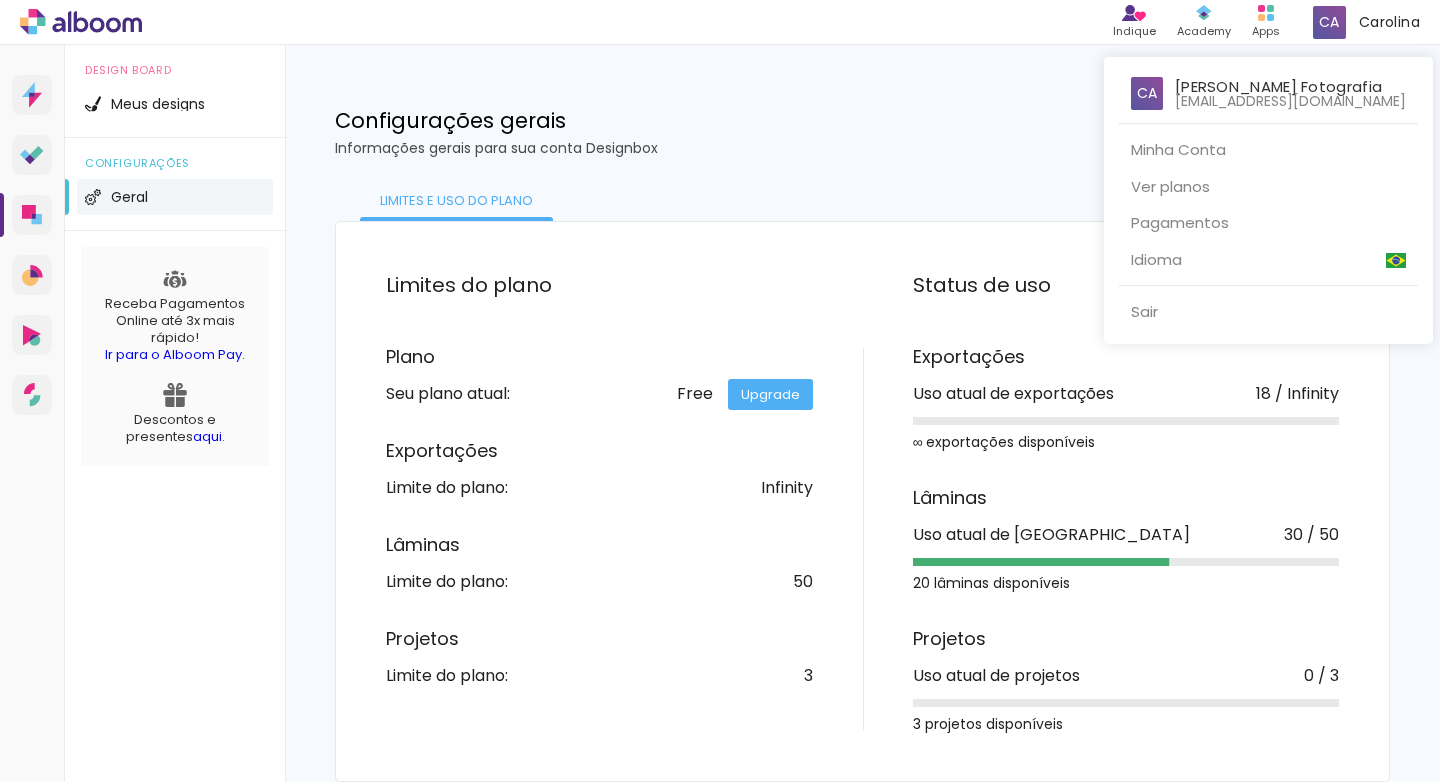 click at bounding box center [720, 391] 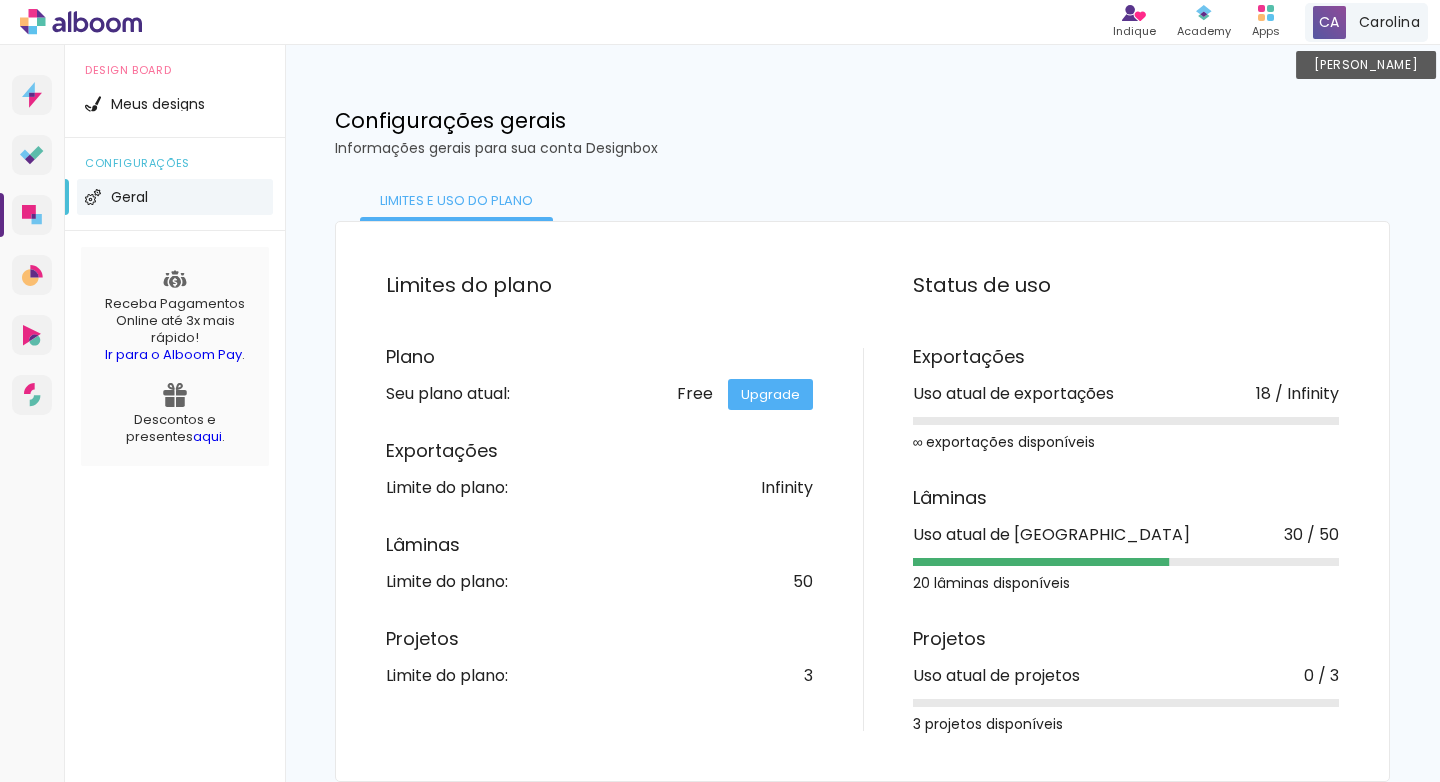 click on "Carolina Conta Alboom" at bounding box center (1366, 22) 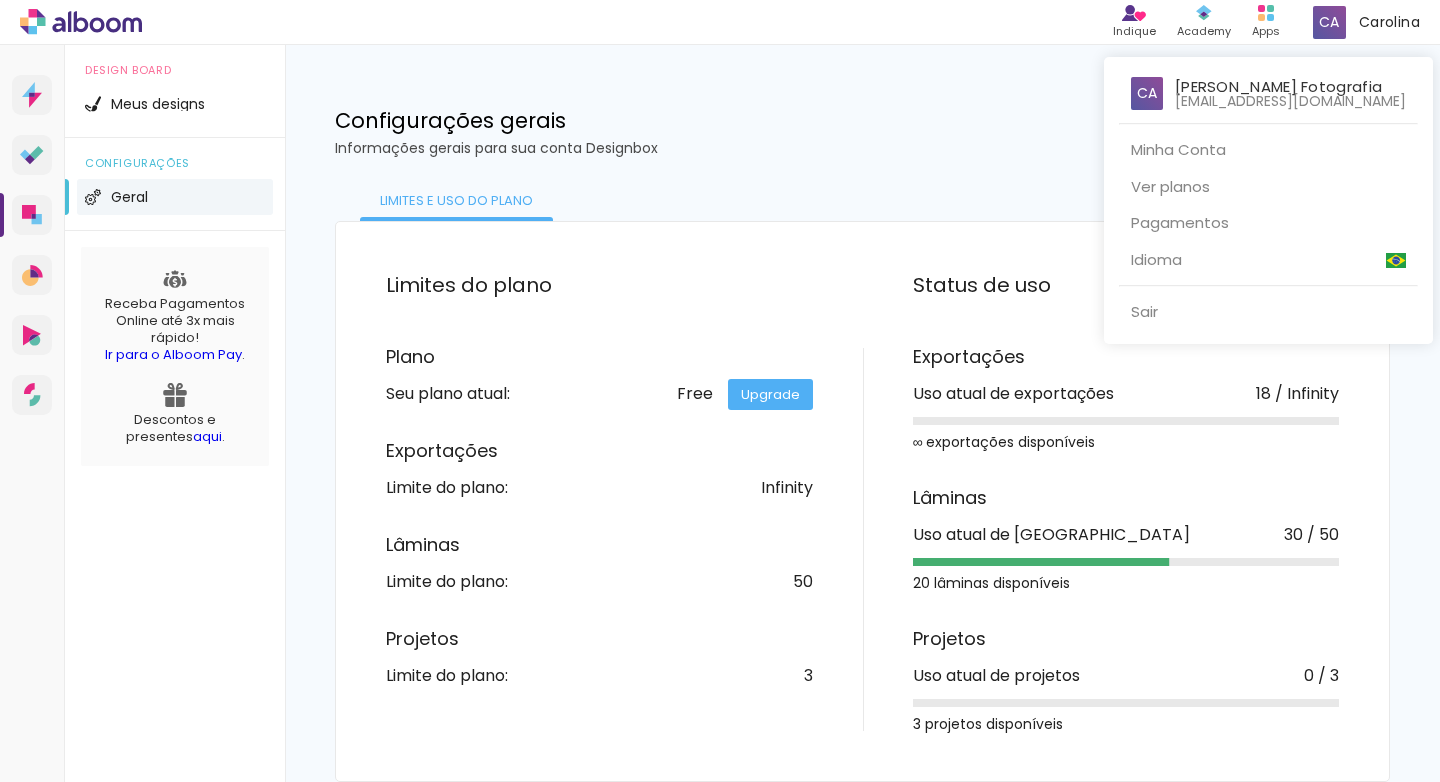 click at bounding box center [720, 391] 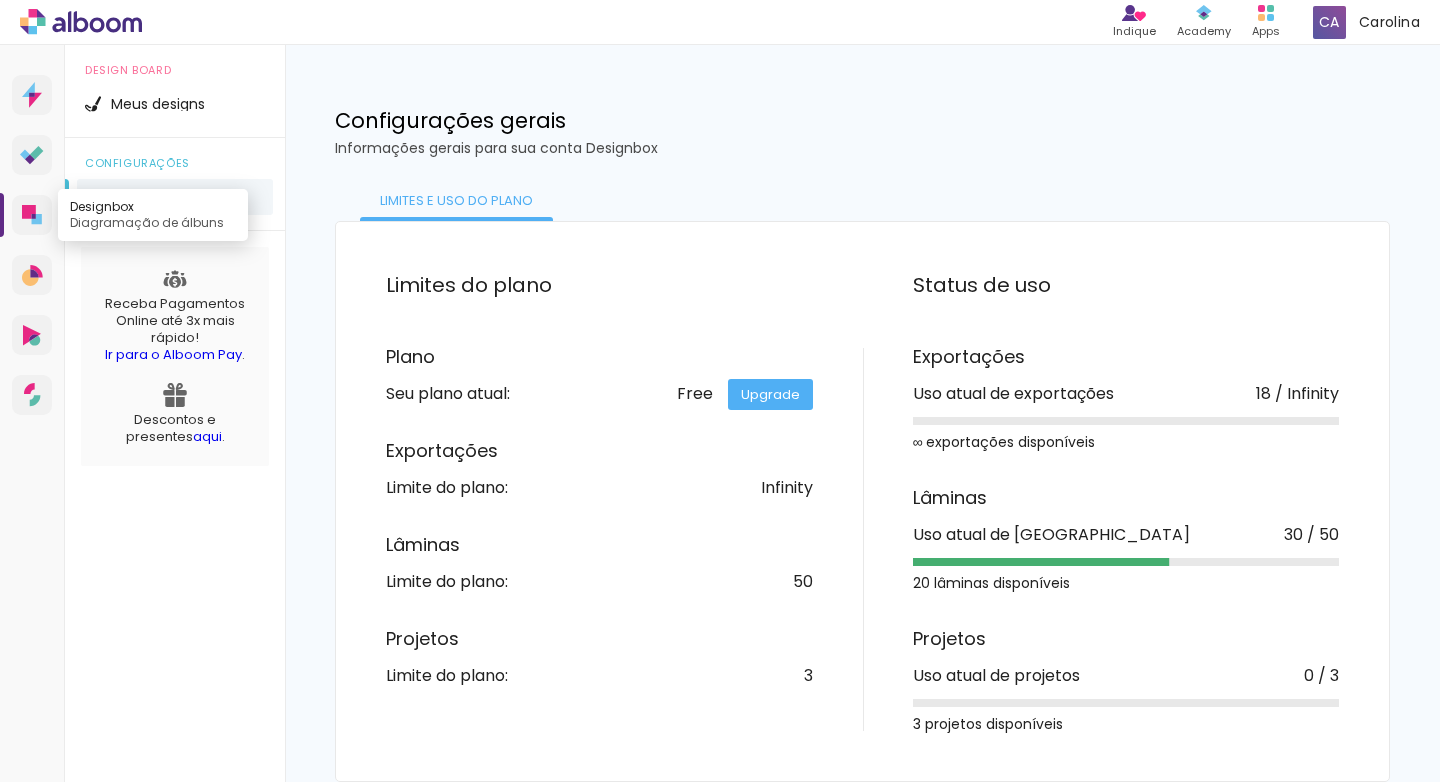 click 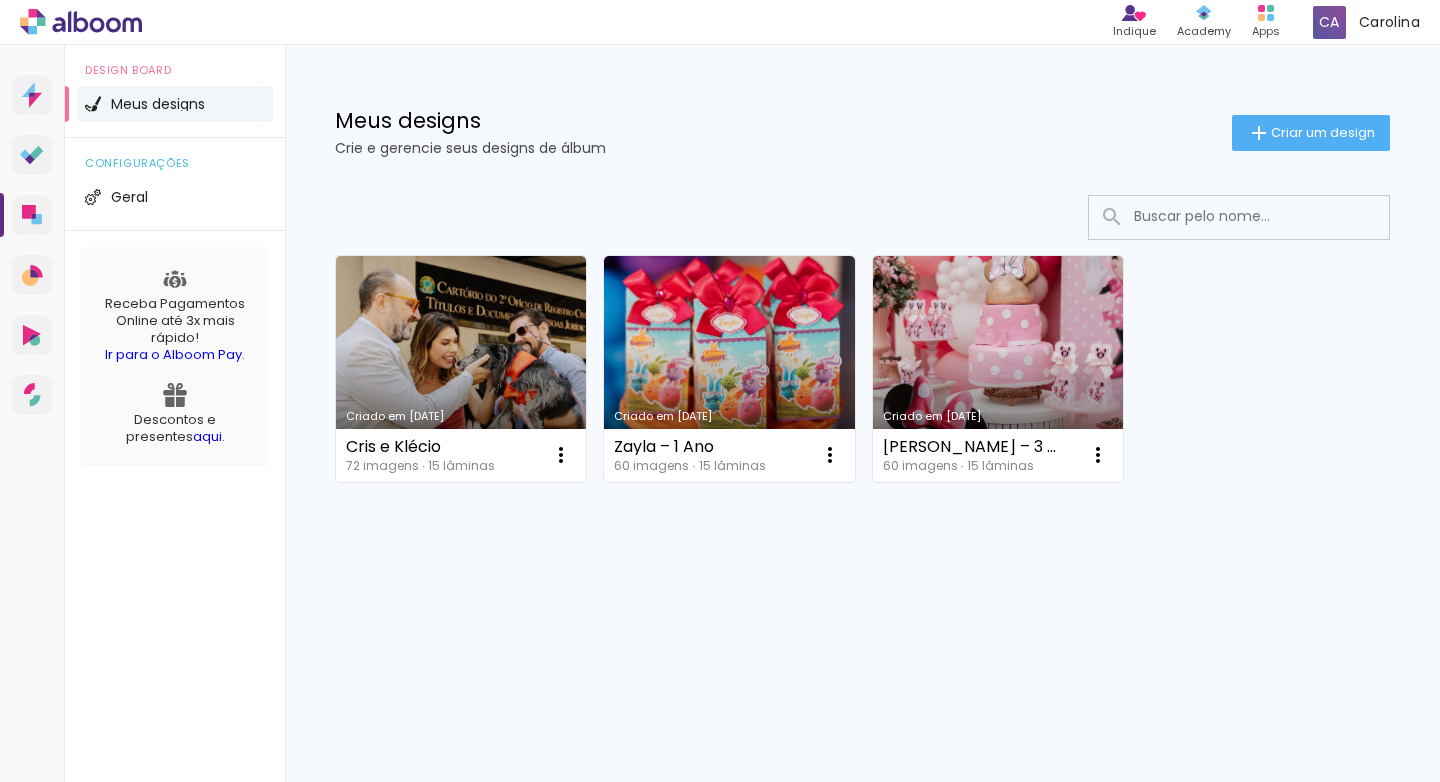 click on "Meus designs Crie e gerencie seus designs de álbum  Criar um design" 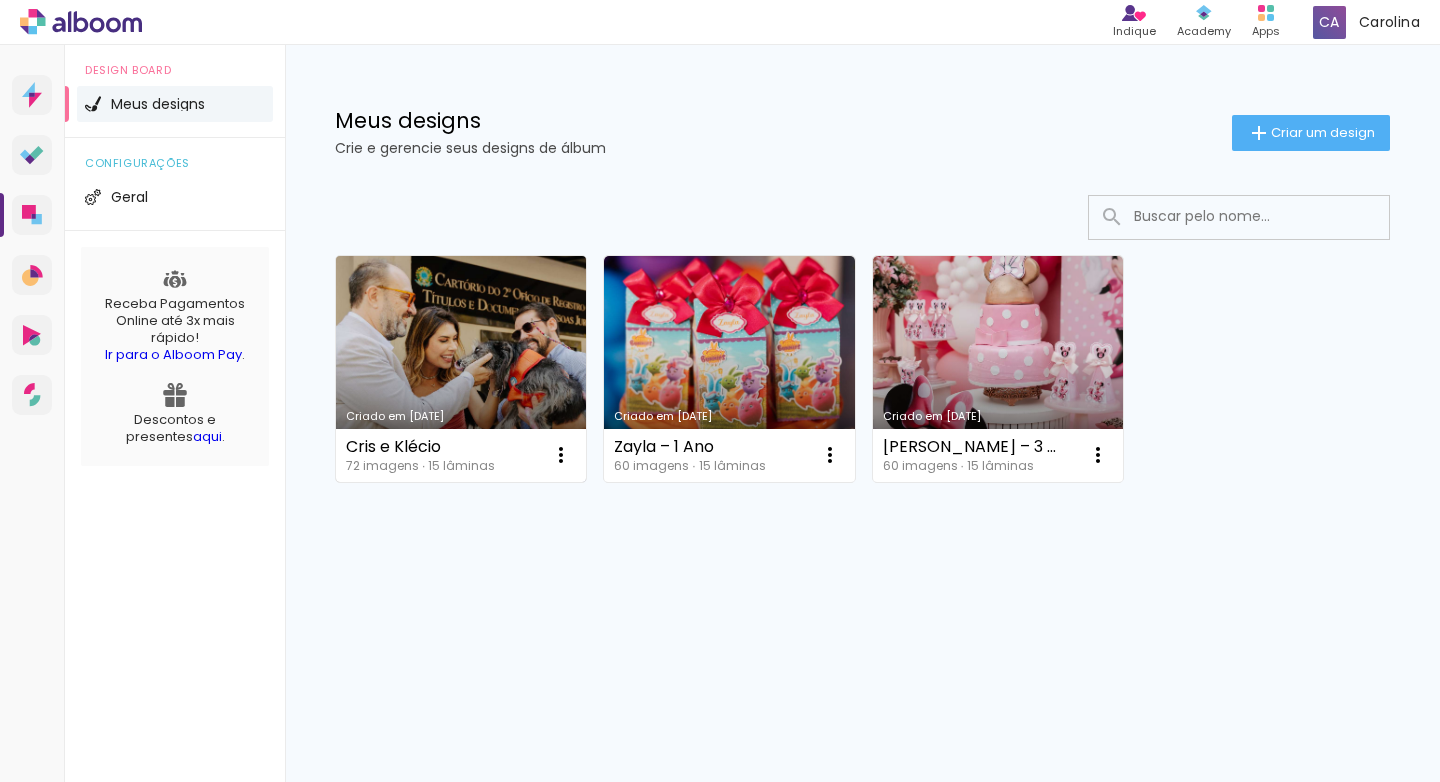 click on "Criado em [DATE]" at bounding box center [461, 369] 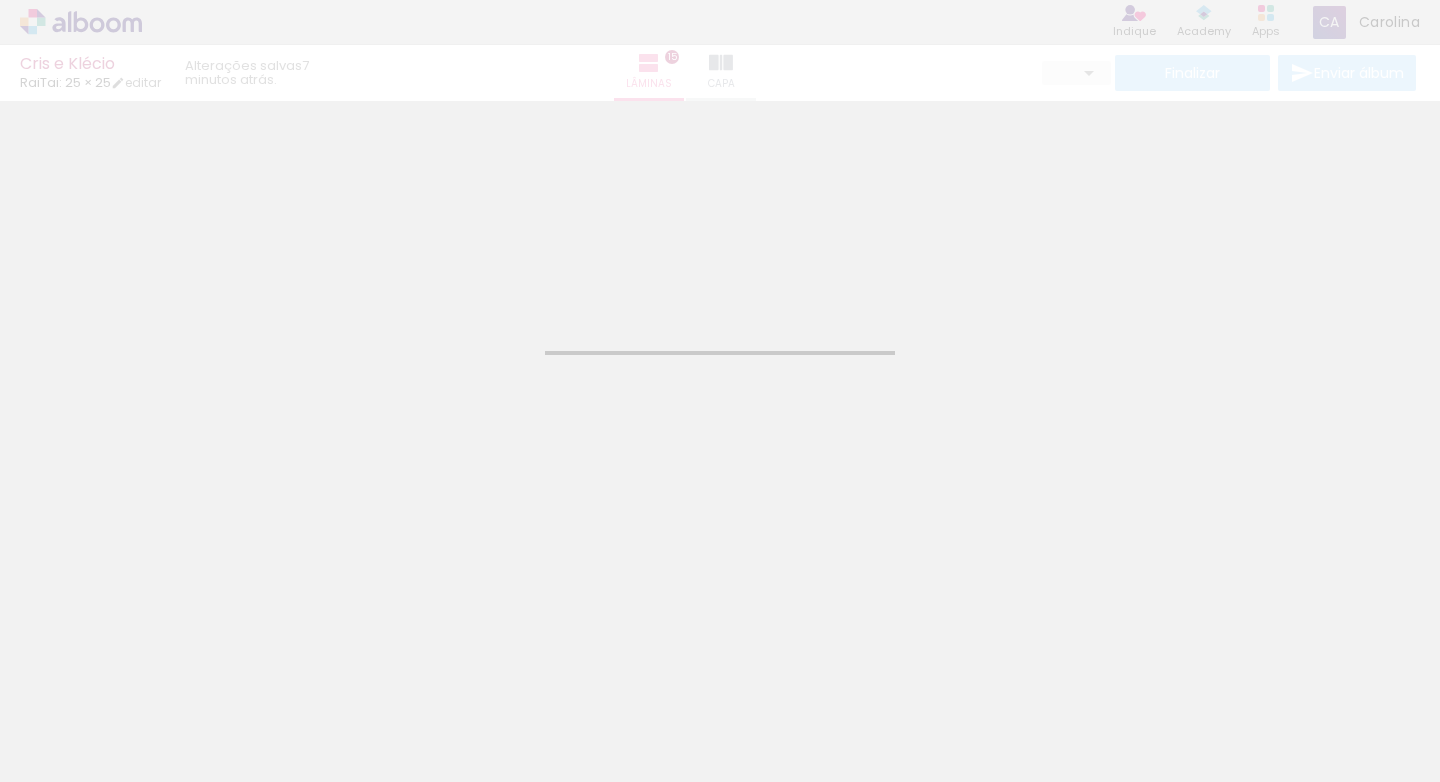 type on "JPG" 